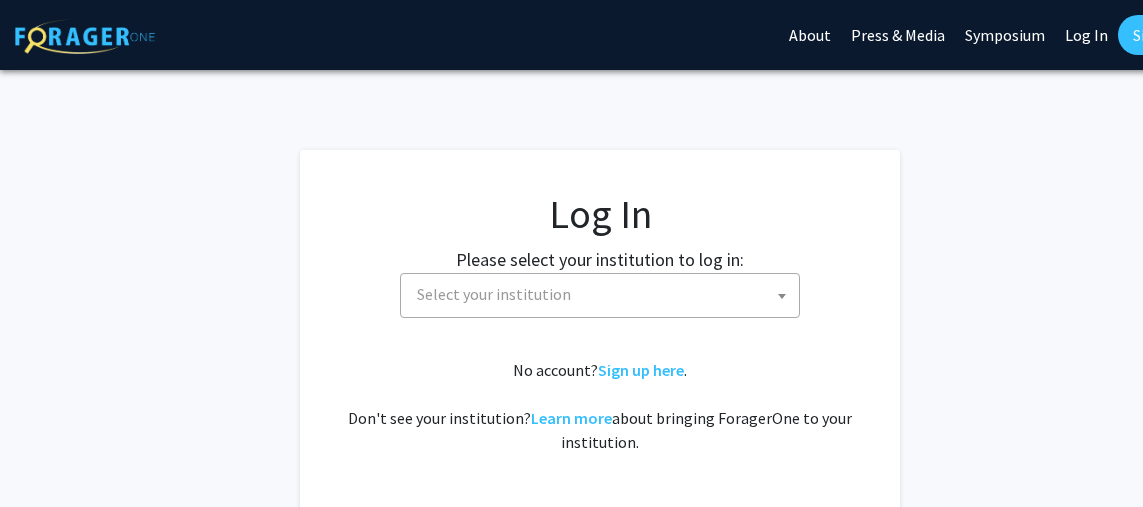 select 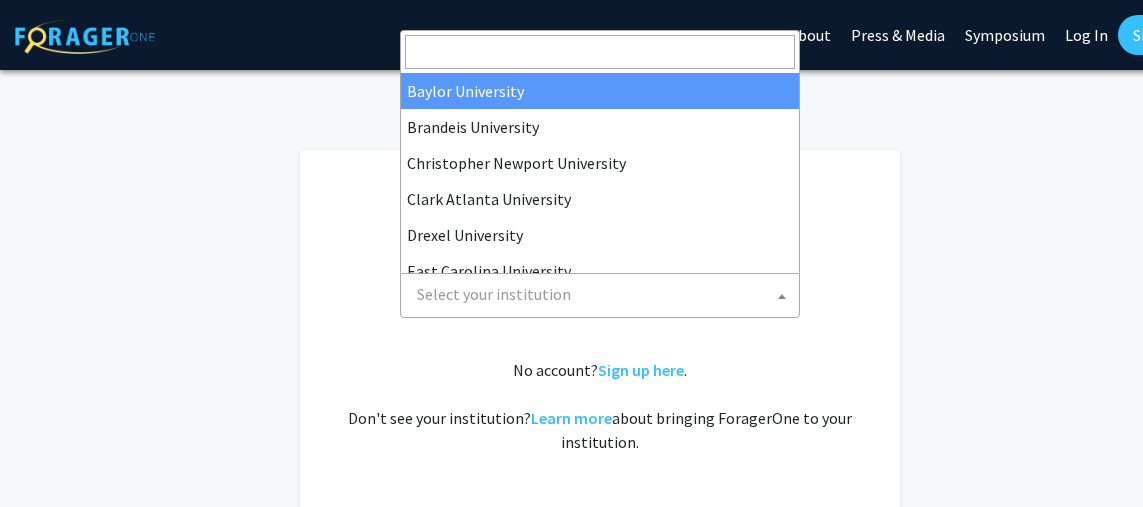 click on "Select your institution" 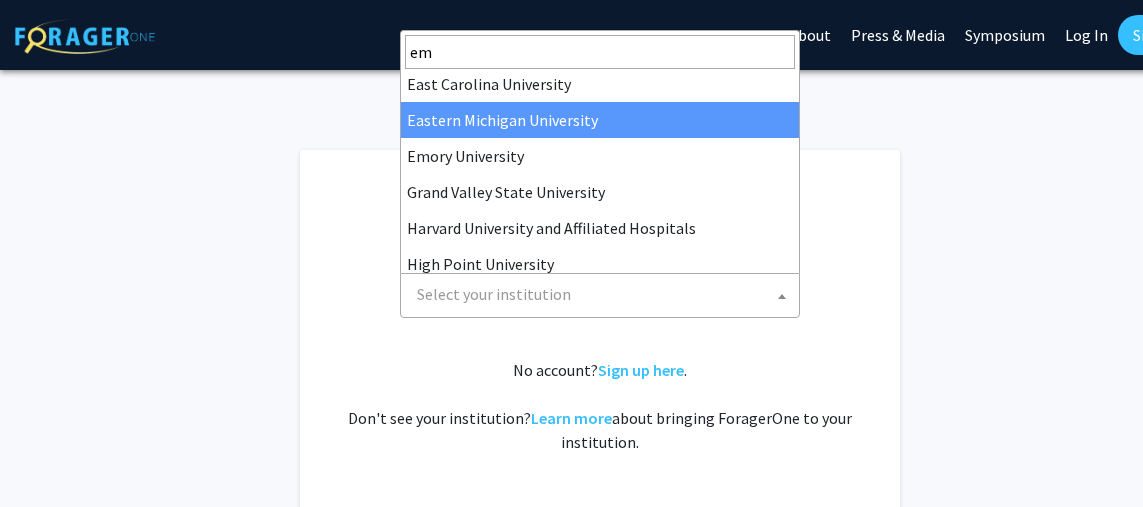 scroll, scrollTop: 0, scrollLeft: 0, axis: both 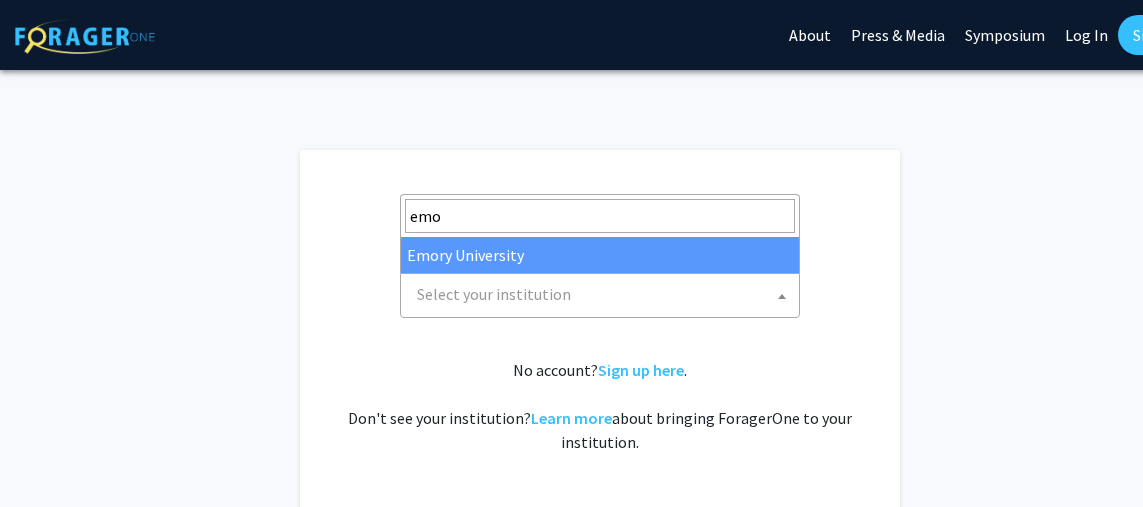 type on "emor" 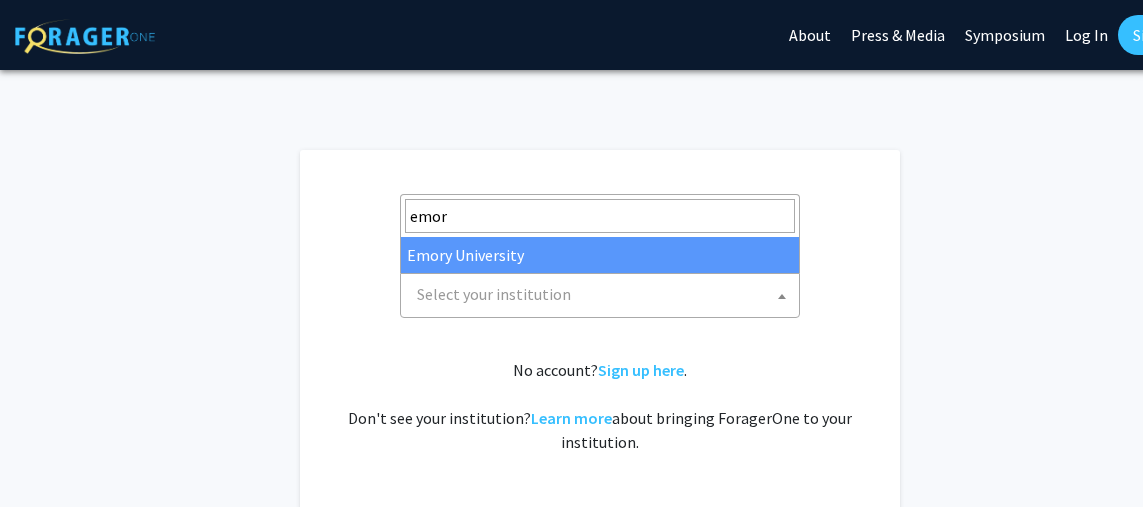 select on "12" 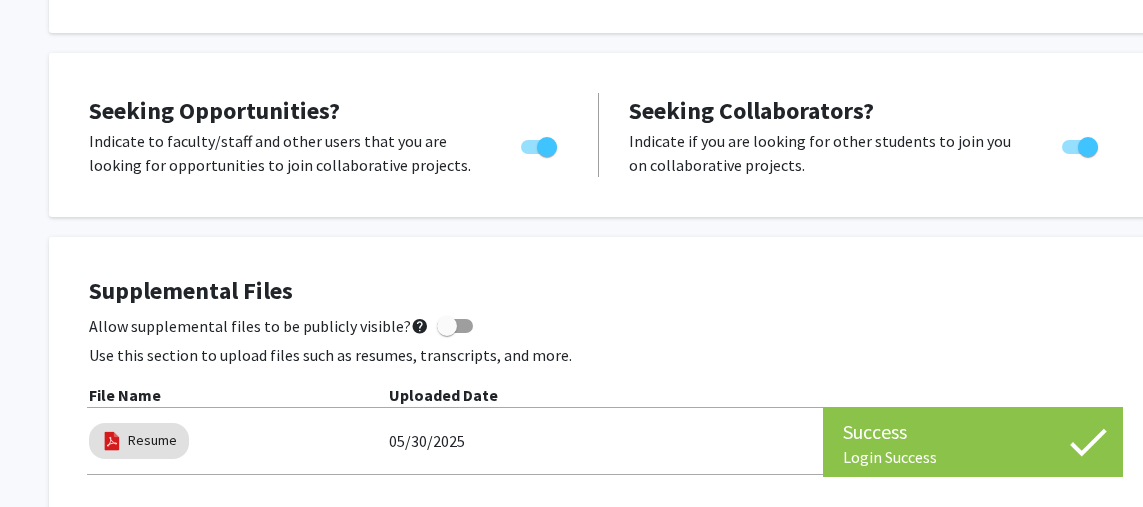 scroll, scrollTop: 351, scrollLeft: 1, axis: both 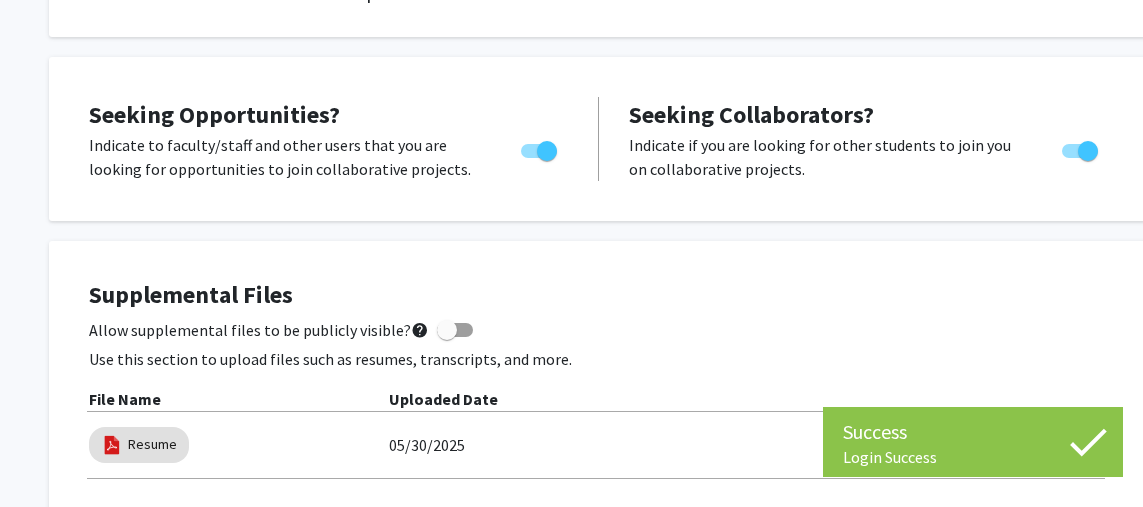 click on "Indicate to faculty/staff and other users that you are looking for opportunities to join collaborative projects." 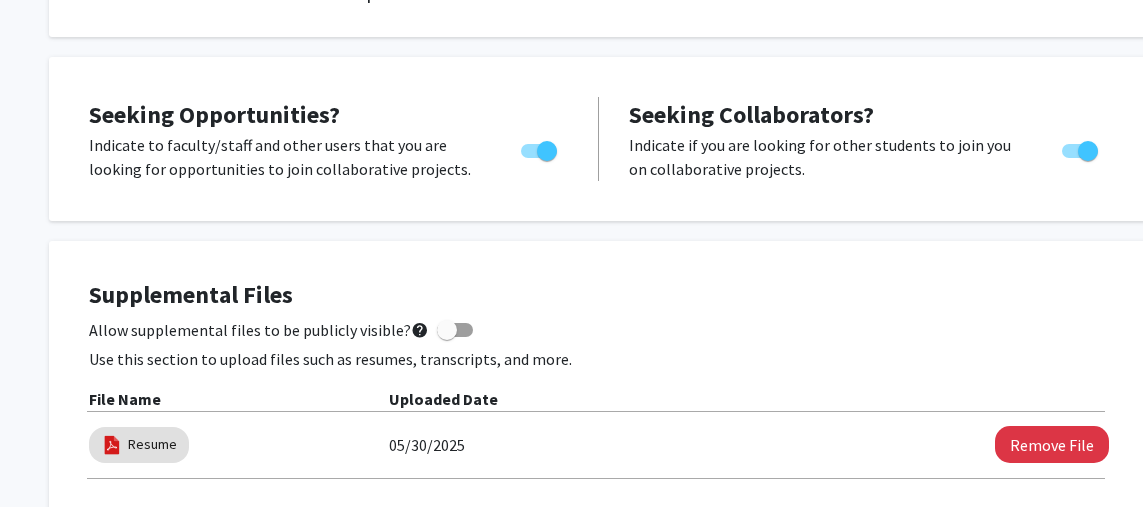 click on "Seeking Opportunities?" 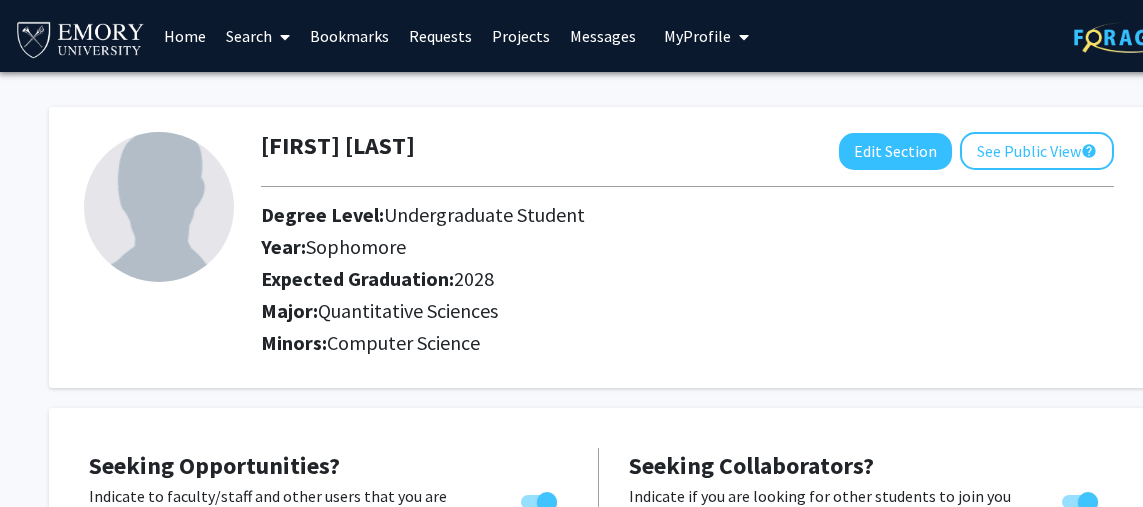 scroll, scrollTop: 0, scrollLeft: 1, axis: horizontal 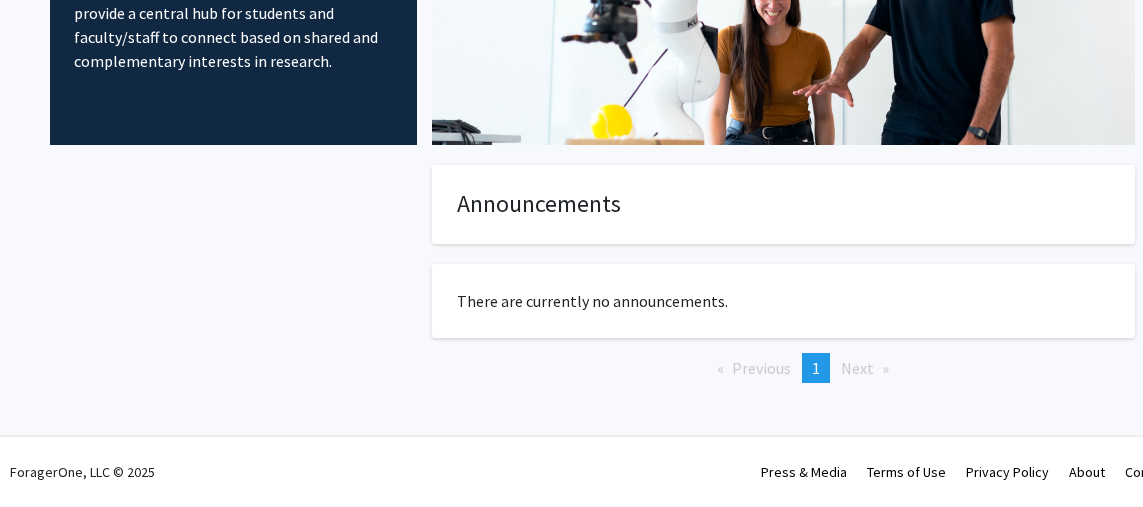 click on "Previous  page  1 / 1  You're on page  1  Next  page" 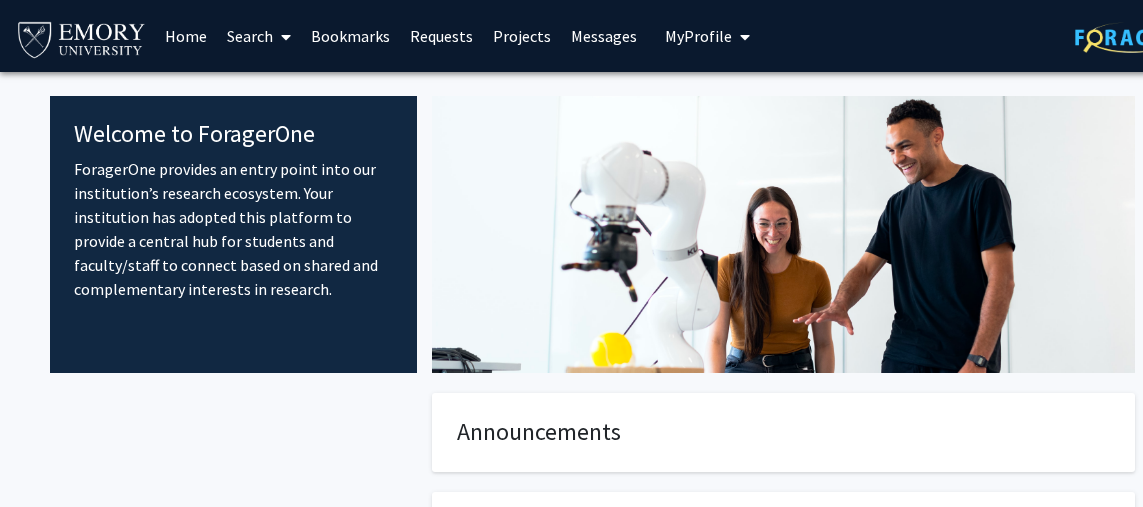 scroll, scrollTop: 0, scrollLeft: 0, axis: both 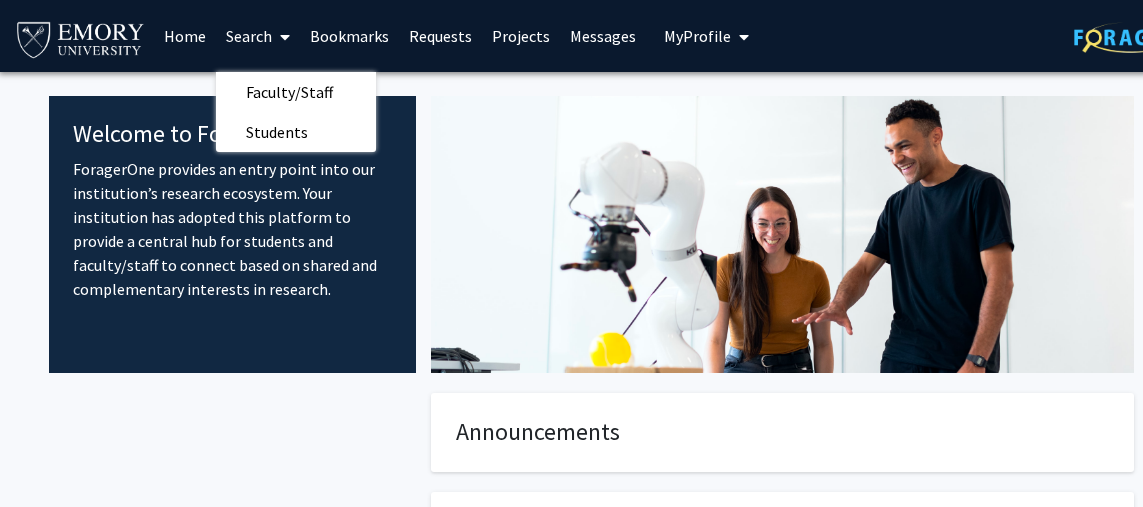 click on "Home" at bounding box center (185, 36) 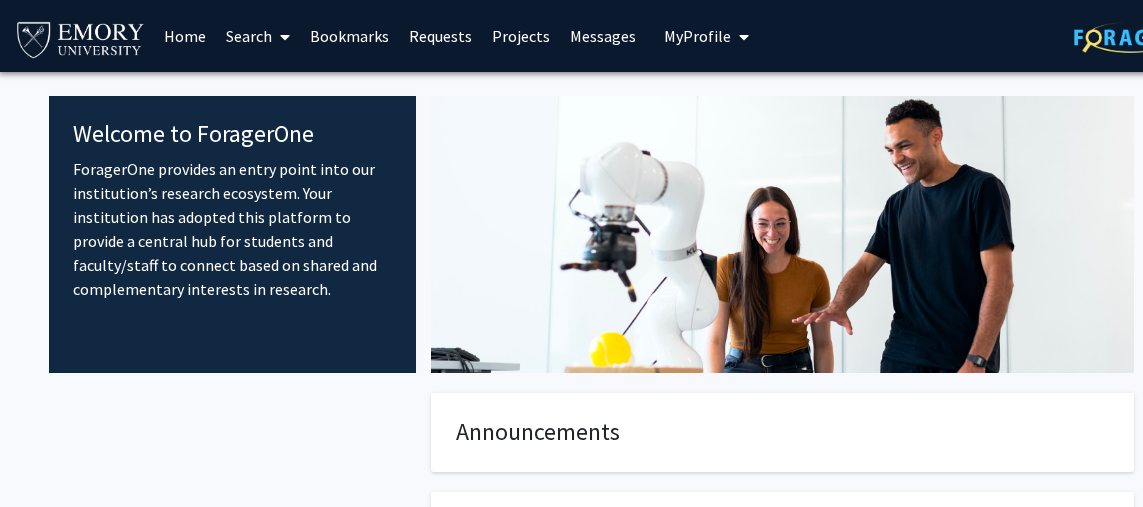 click on "Home" at bounding box center (185, 36) 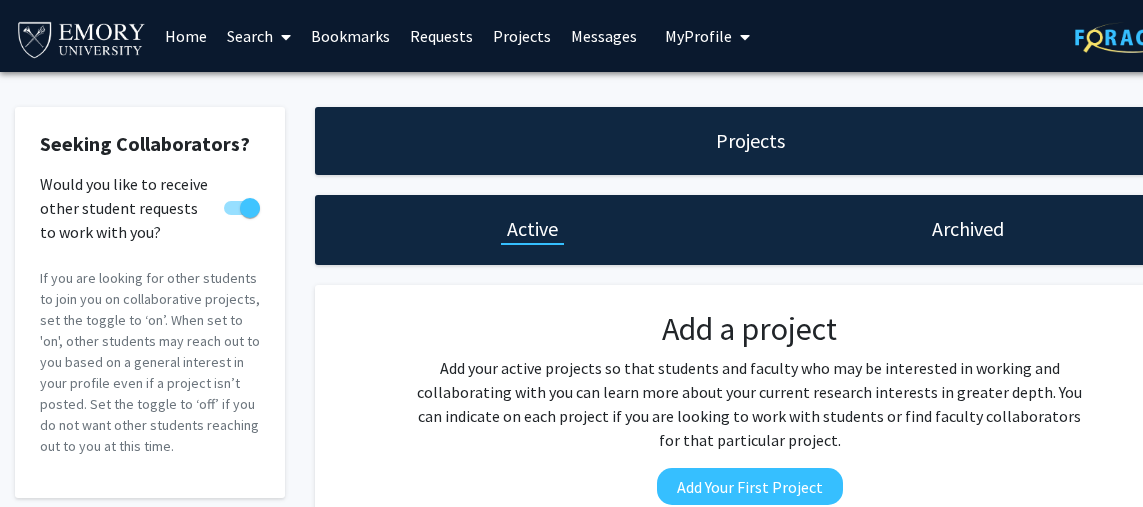 scroll, scrollTop: 0, scrollLeft: 0, axis: both 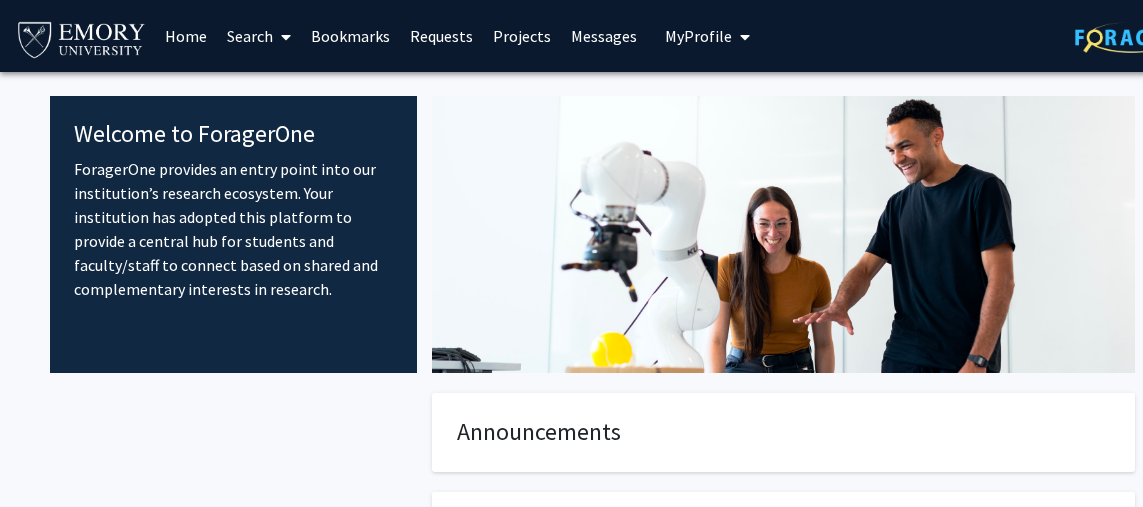click at bounding box center (286, 37) 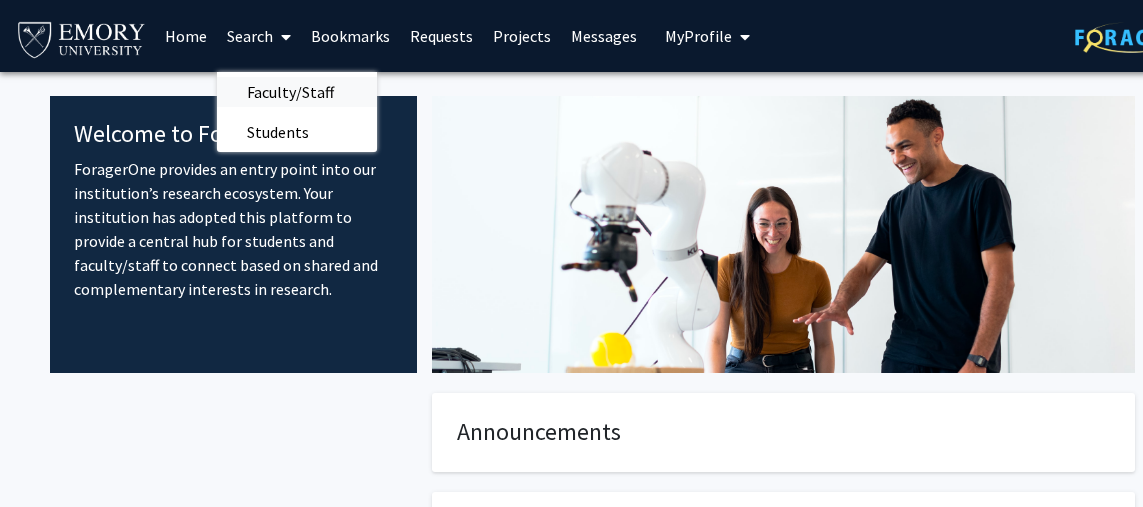 click on "Faculty/Staff" at bounding box center [290, 92] 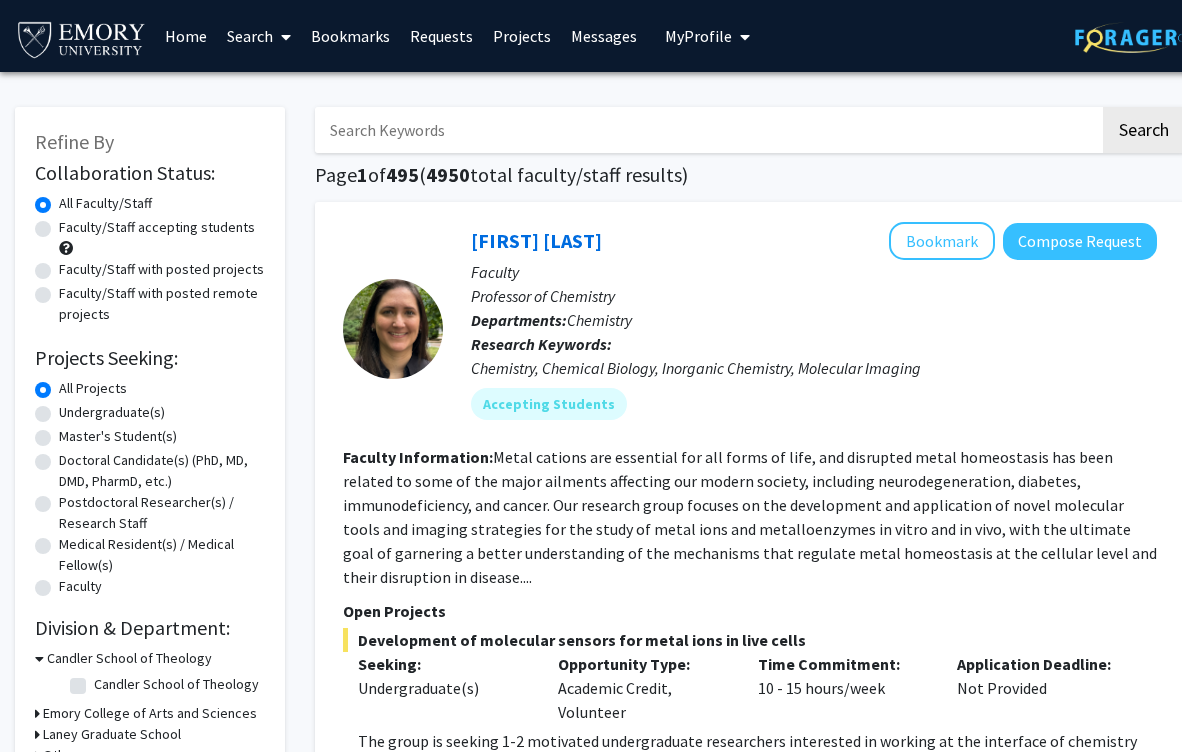 click on "Undergraduate(s)" 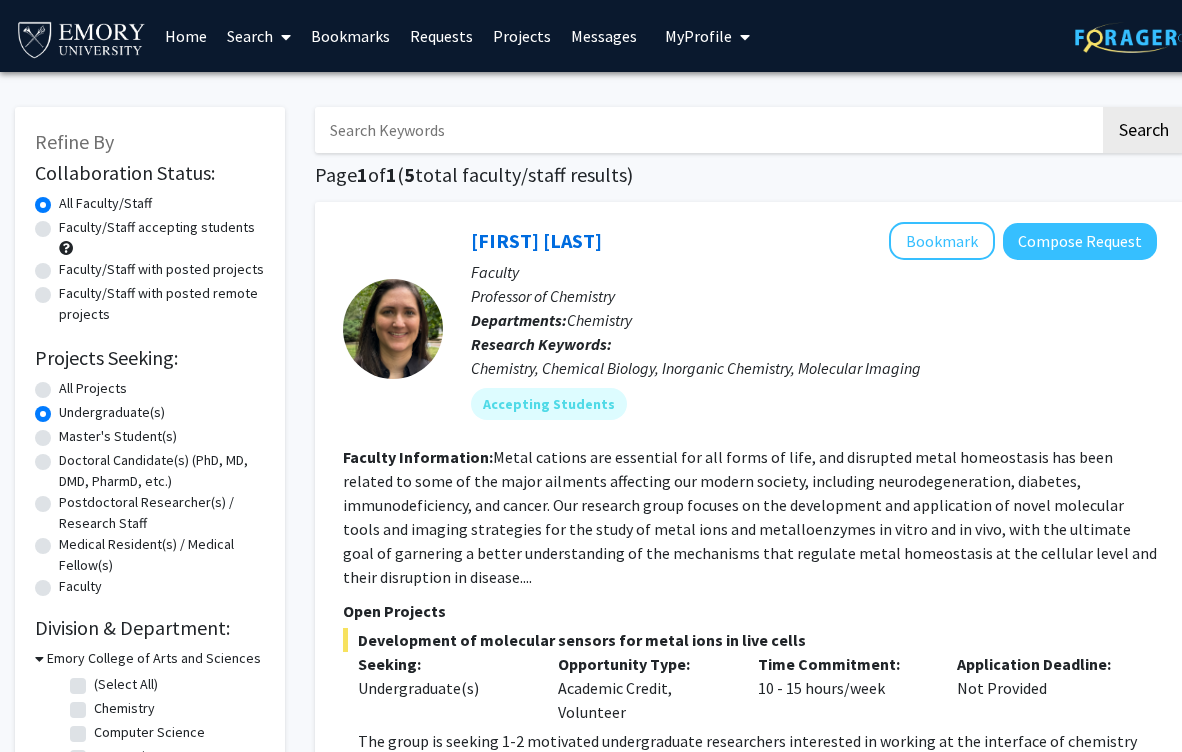 click at bounding box center (707, 130) 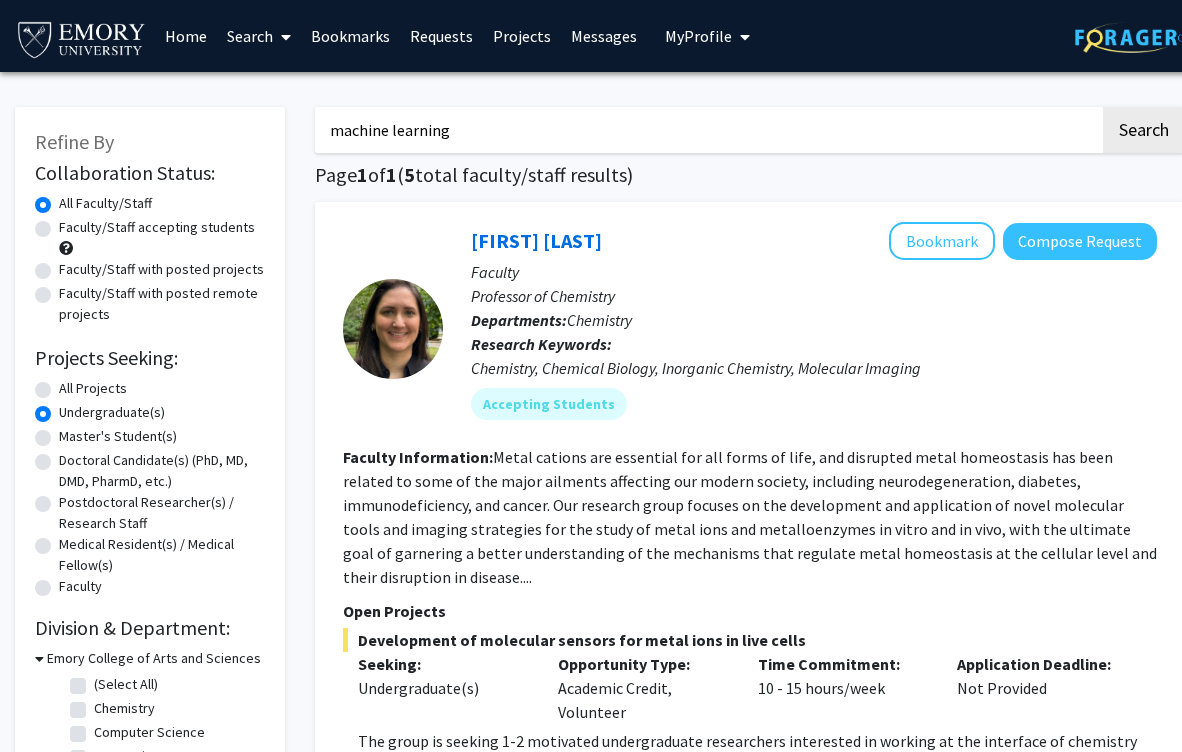 type on "machine learning" 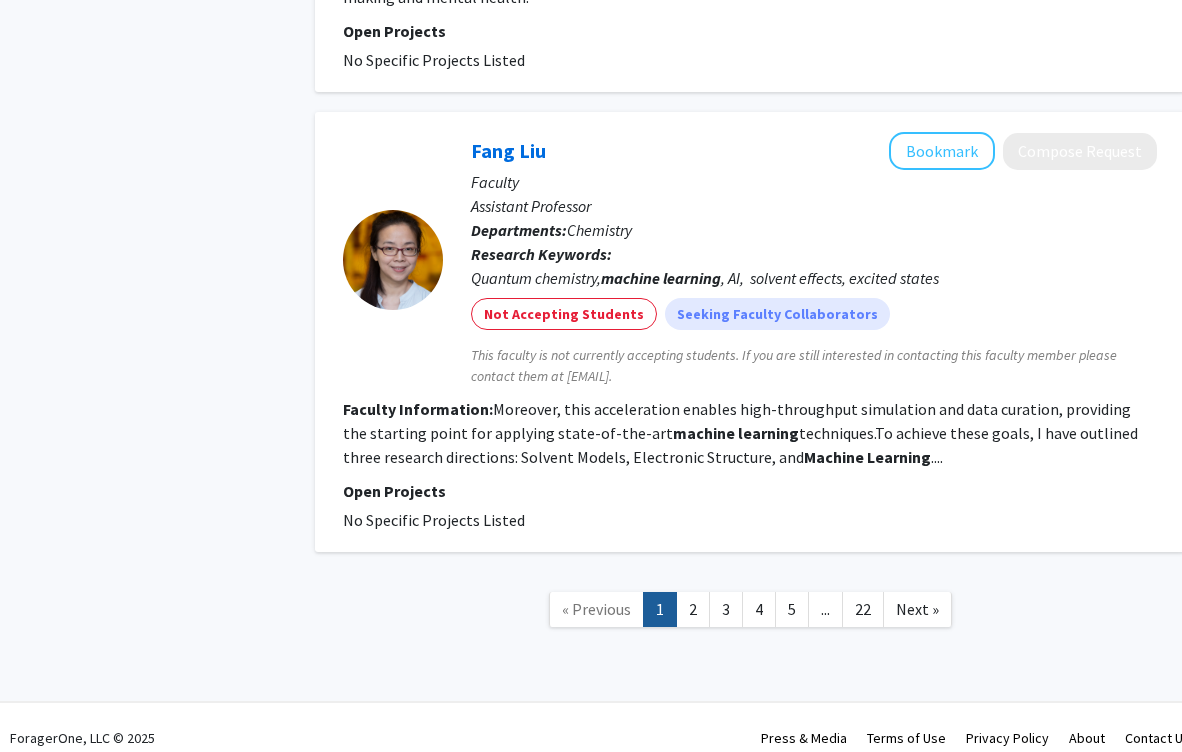 scroll, scrollTop: 3689, scrollLeft: 0, axis: vertical 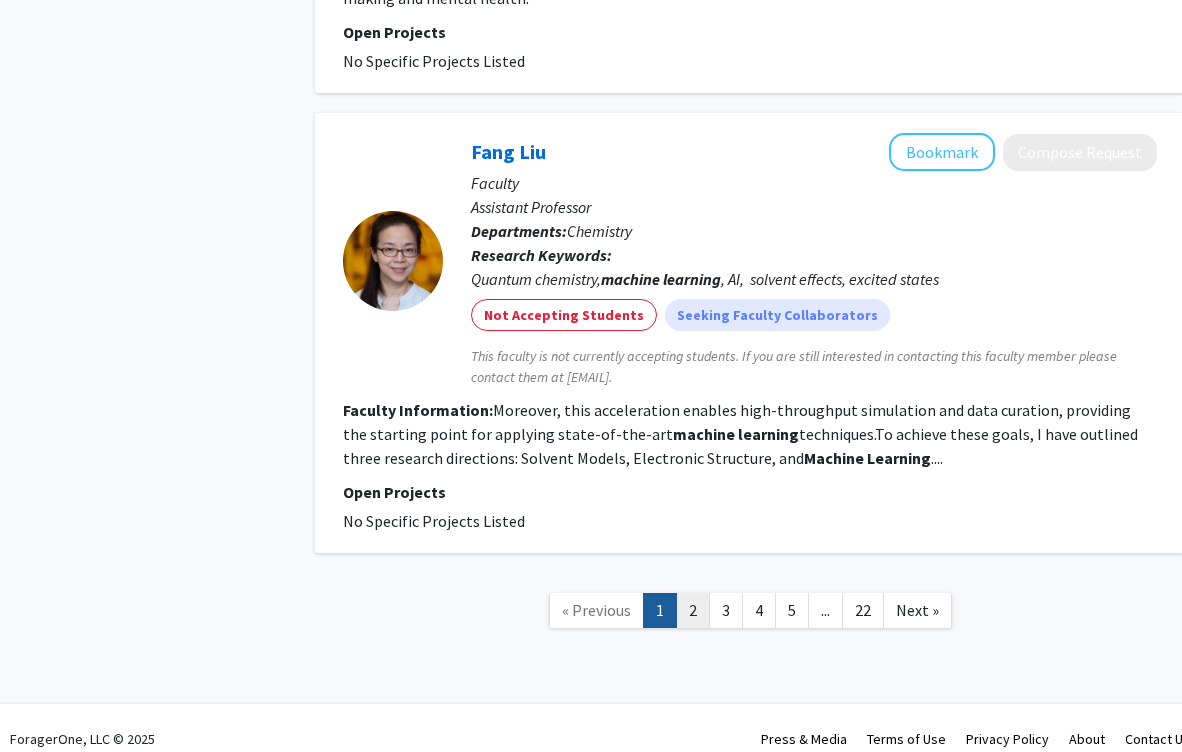 click on "2" 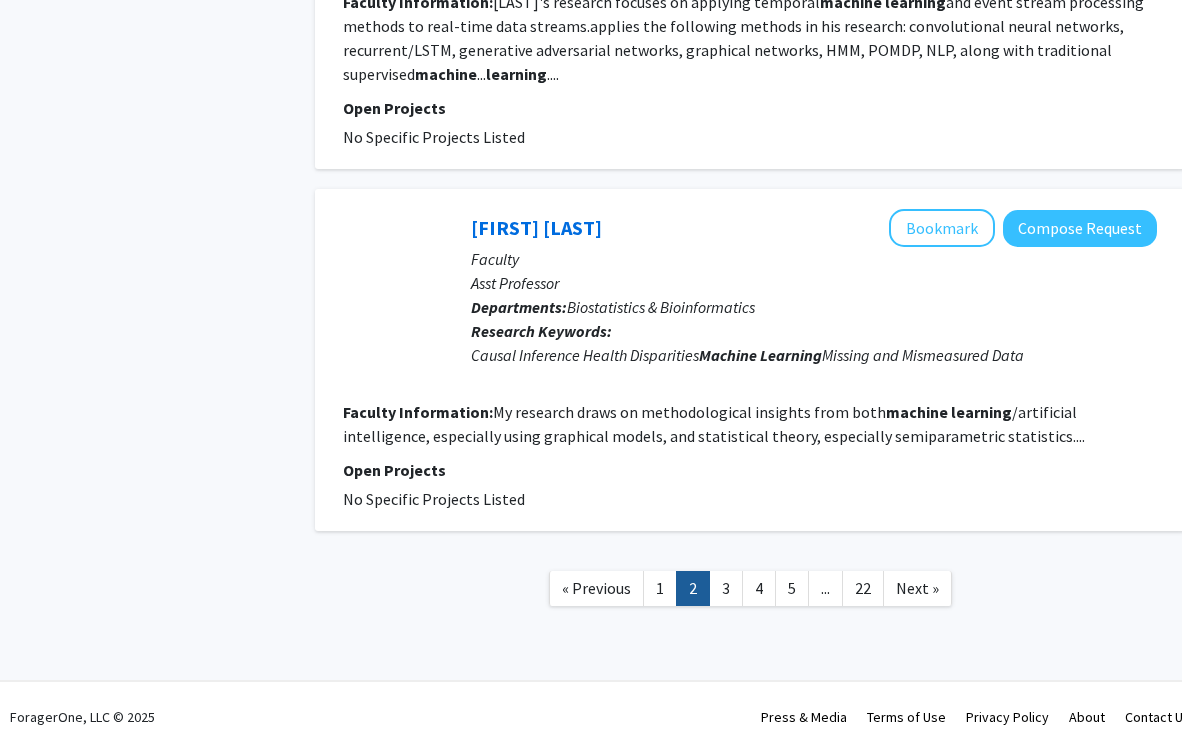 scroll, scrollTop: 3009, scrollLeft: 0, axis: vertical 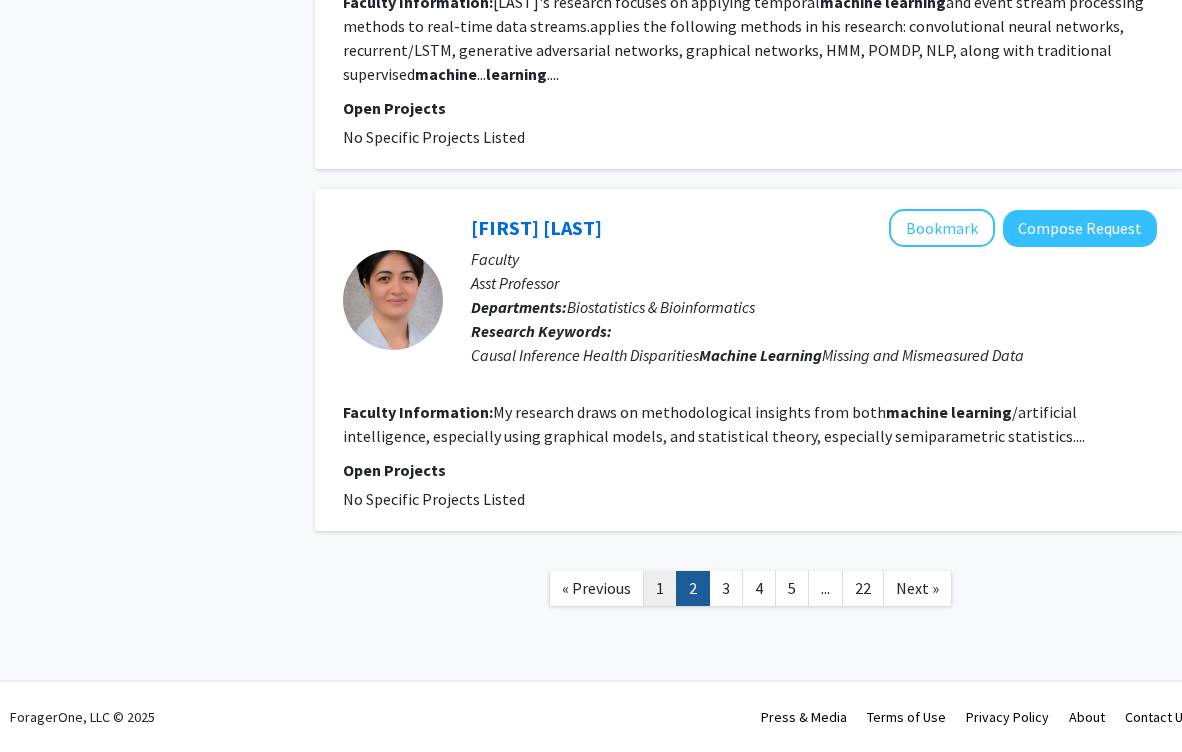 click on "1" 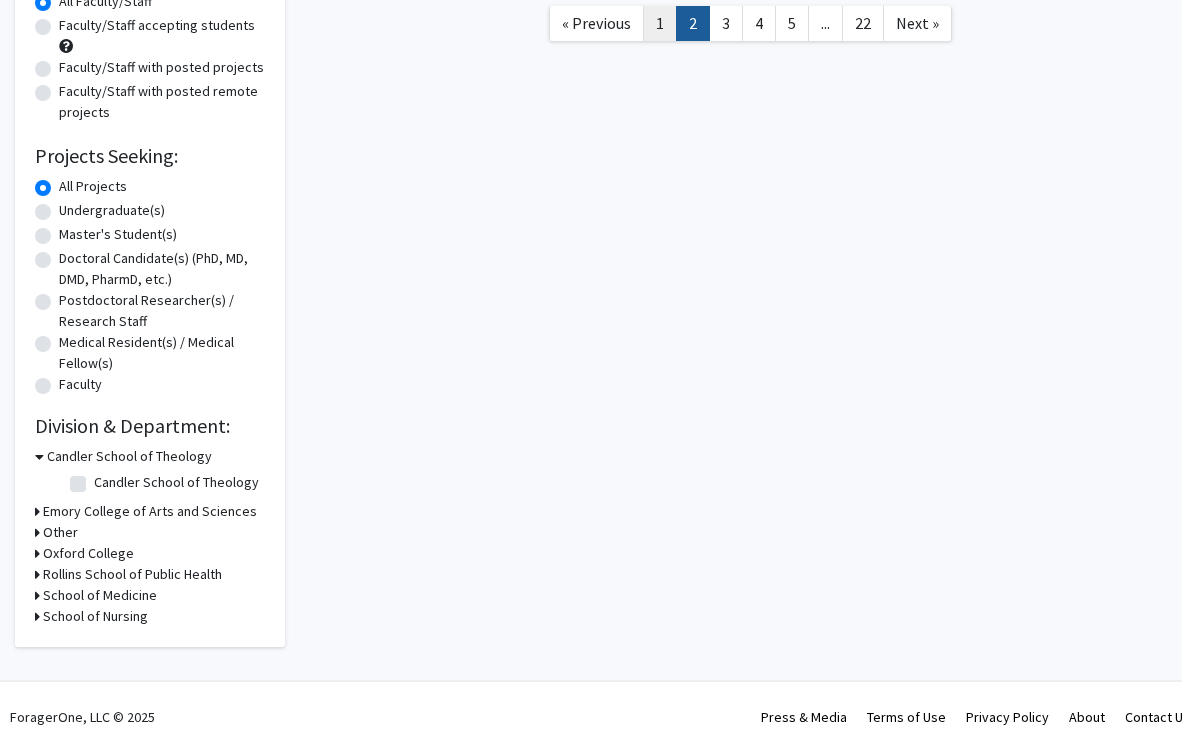 scroll, scrollTop: 0, scrollLeft: 0, axis: both 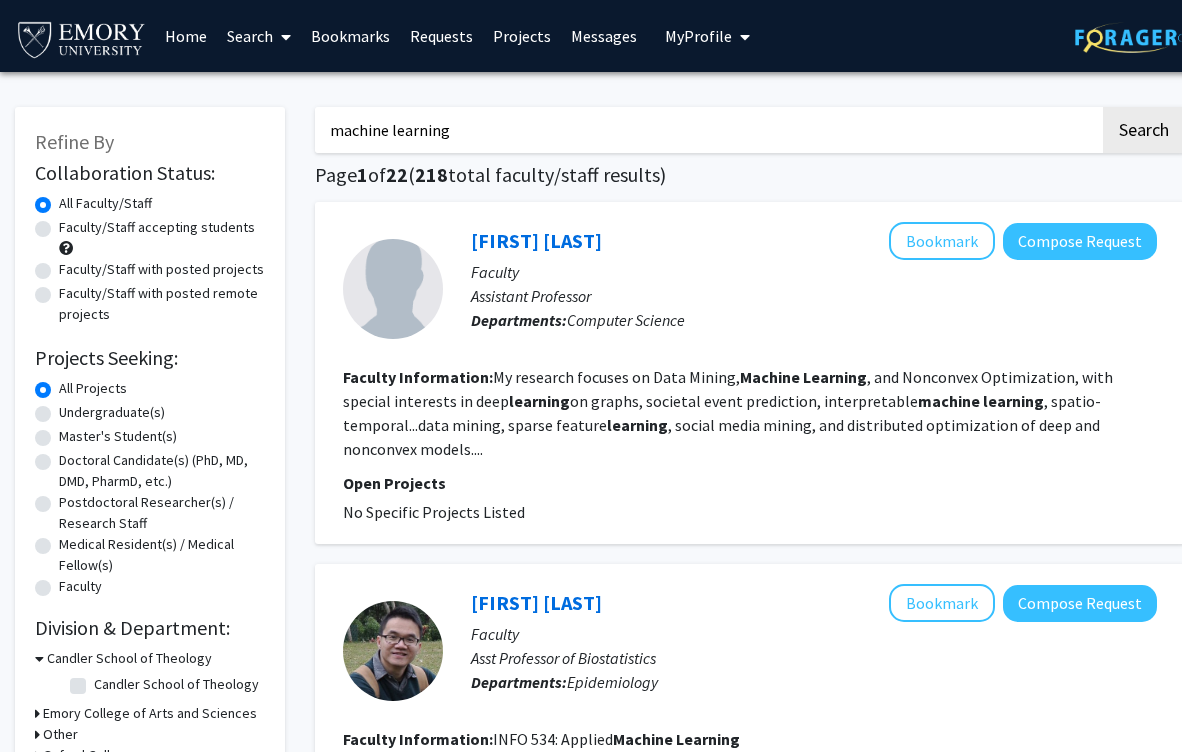drag, startPoint x: 469, startPoint y: 244, endPoint x: 572, endPoint y: 252, distance: 103.31021 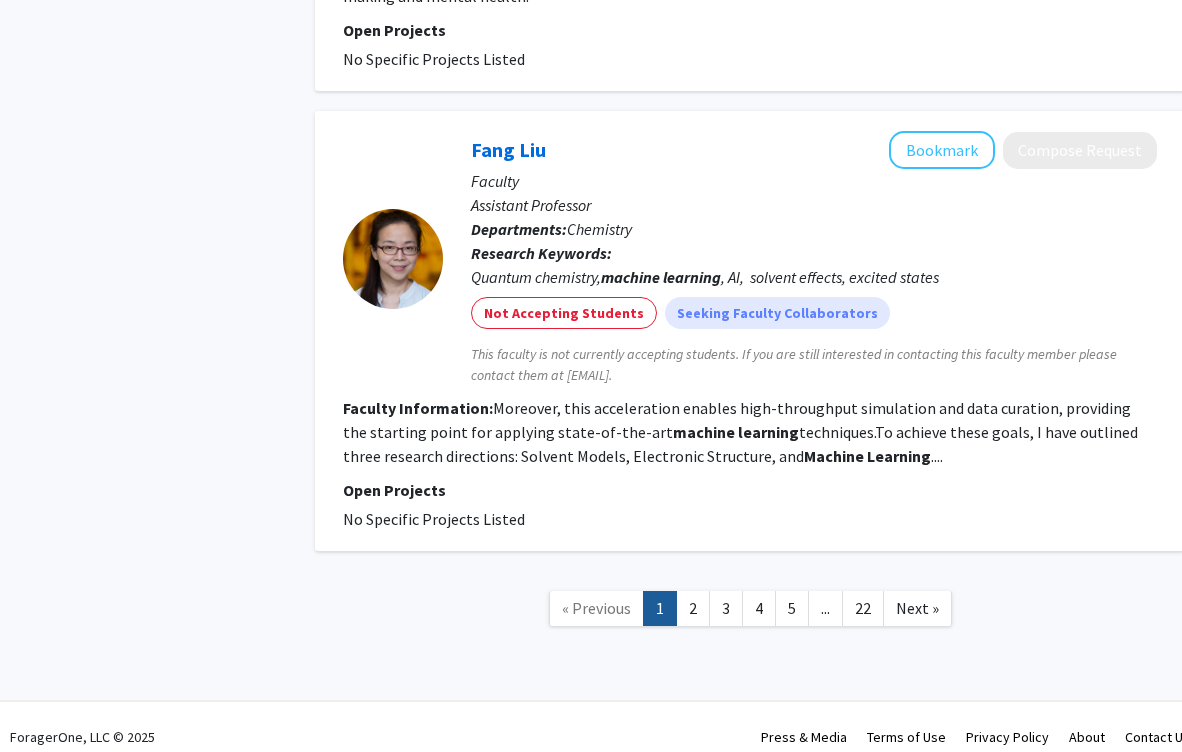 scroll, scrollTop: 3689, scrollLeft: 0, axis: vertical 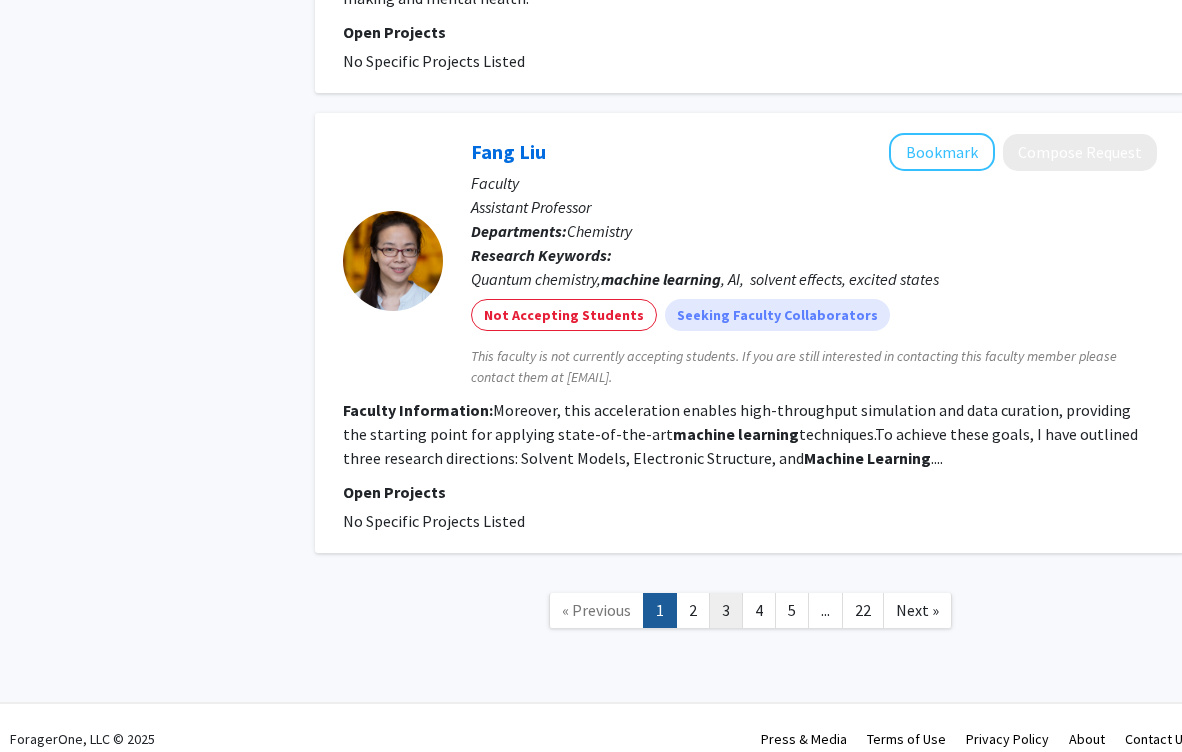 click on "3" 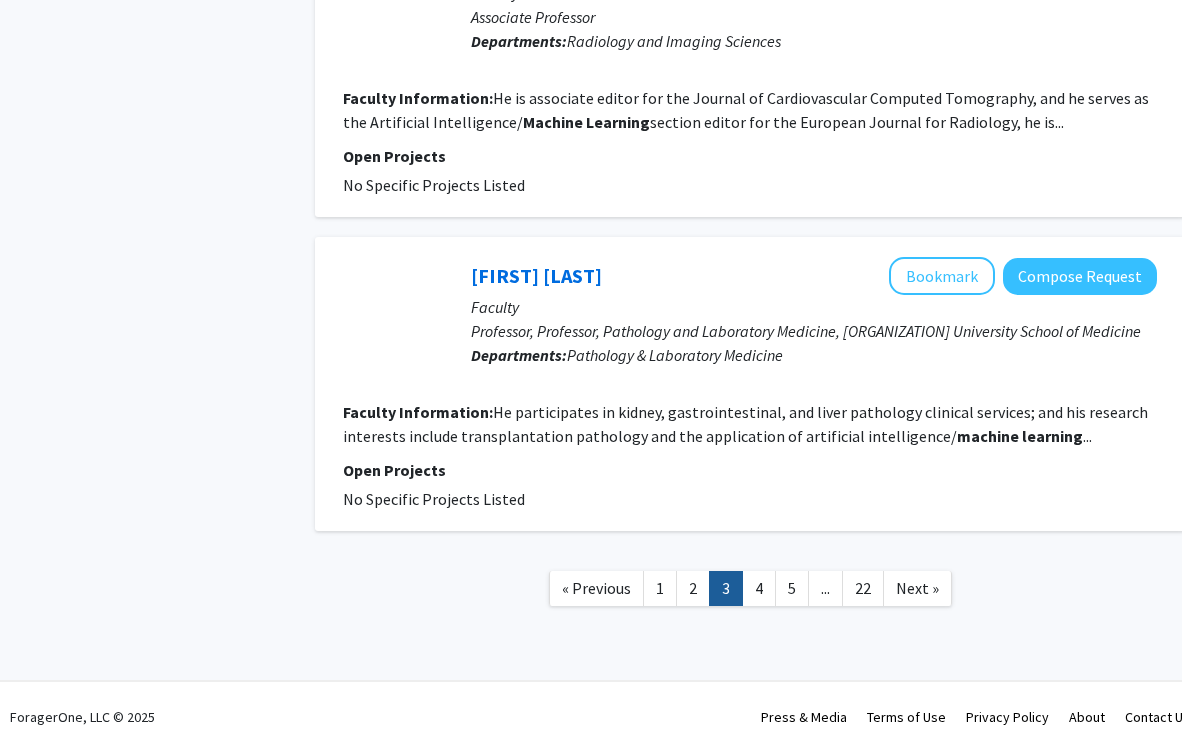 scroll, scrollTop: 2961, scrollLeft: 0, axis: vertical 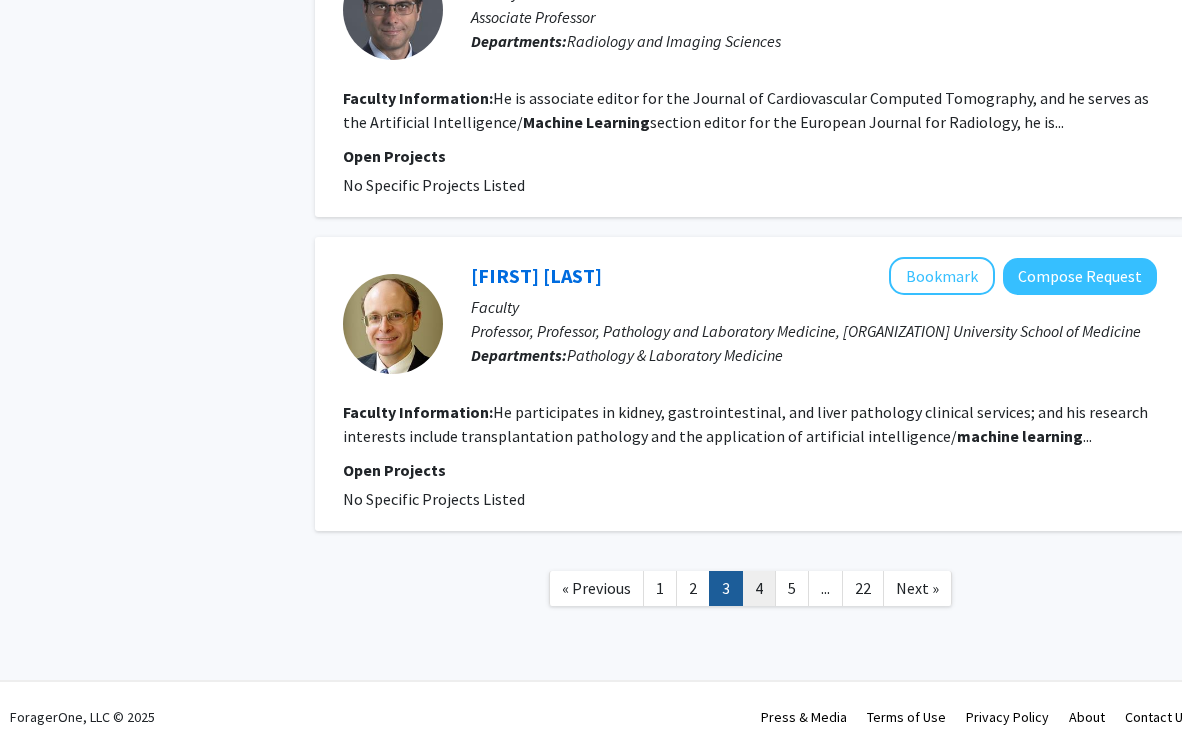 click on "4" 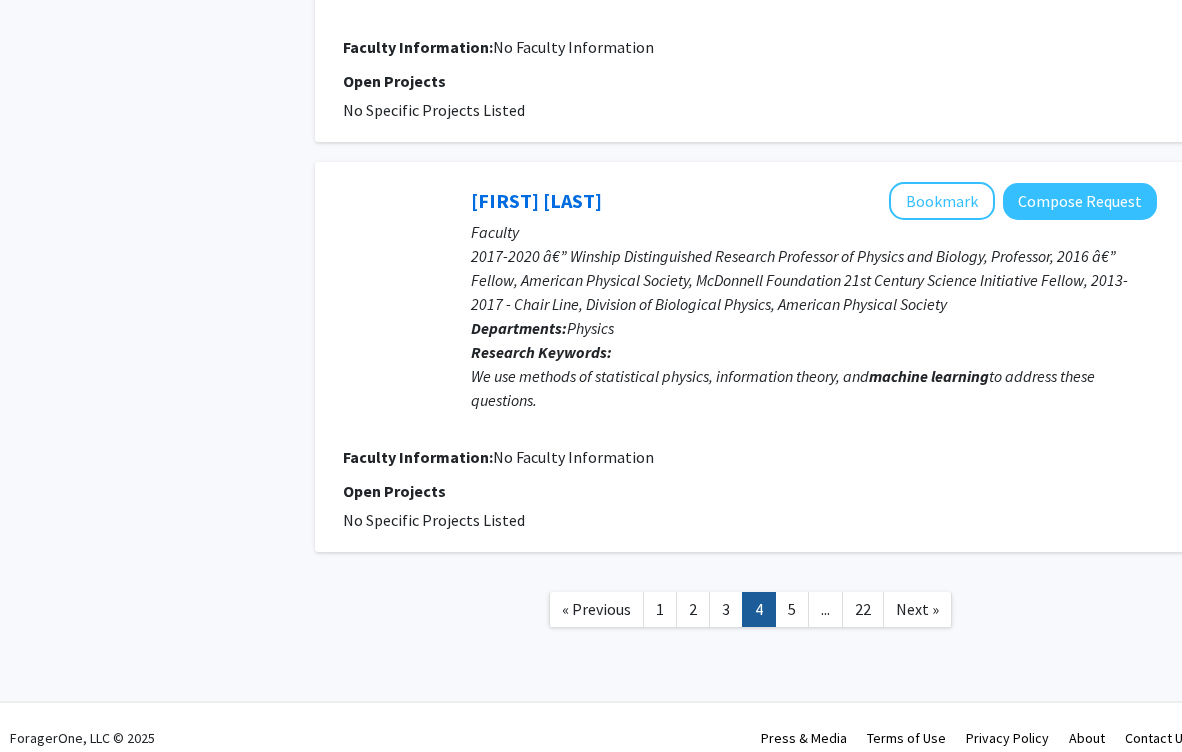 scroll, scrollTop: 3033, scrollLeft: 0, axis: vertical 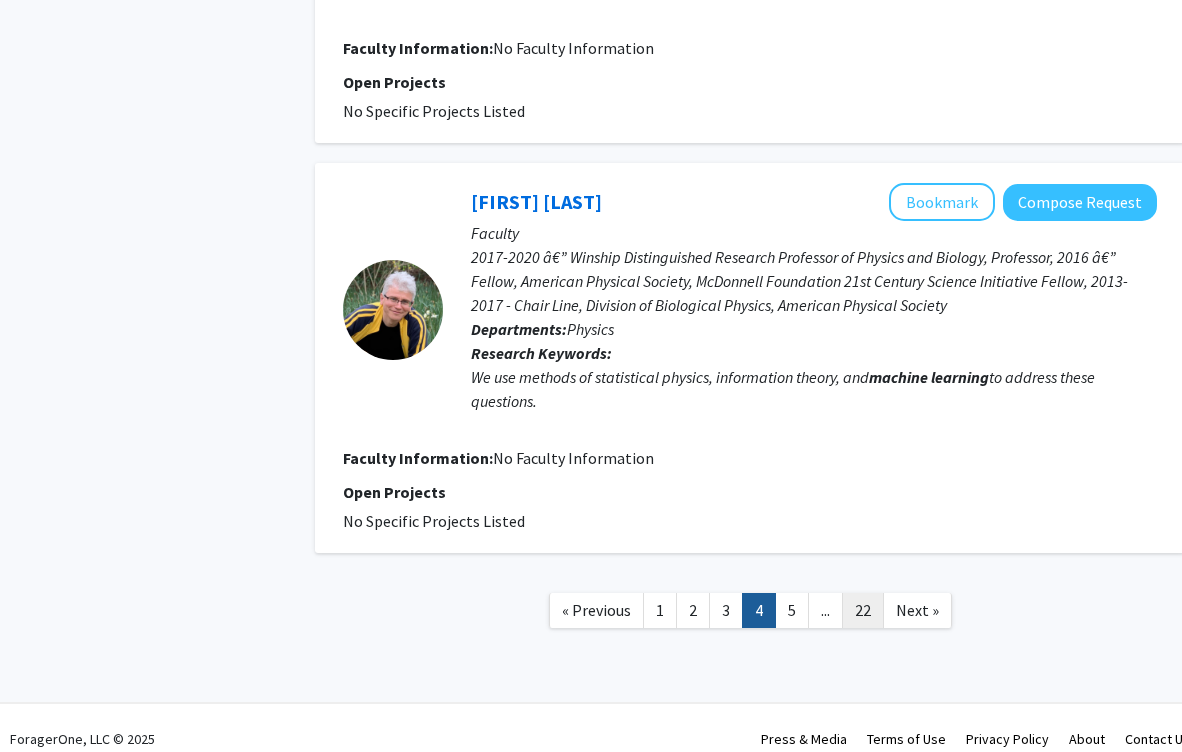 click on "22" 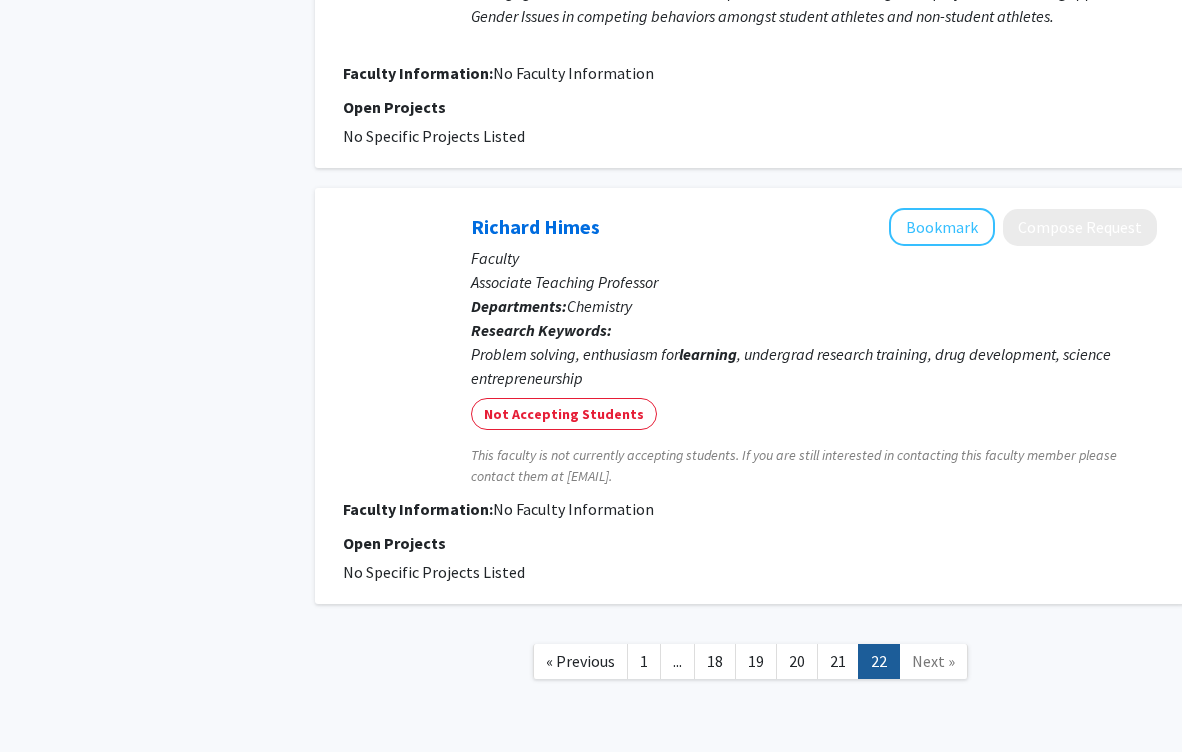 scroll, scrollTop: 2466, scrollLeft: 0, axis: vertical 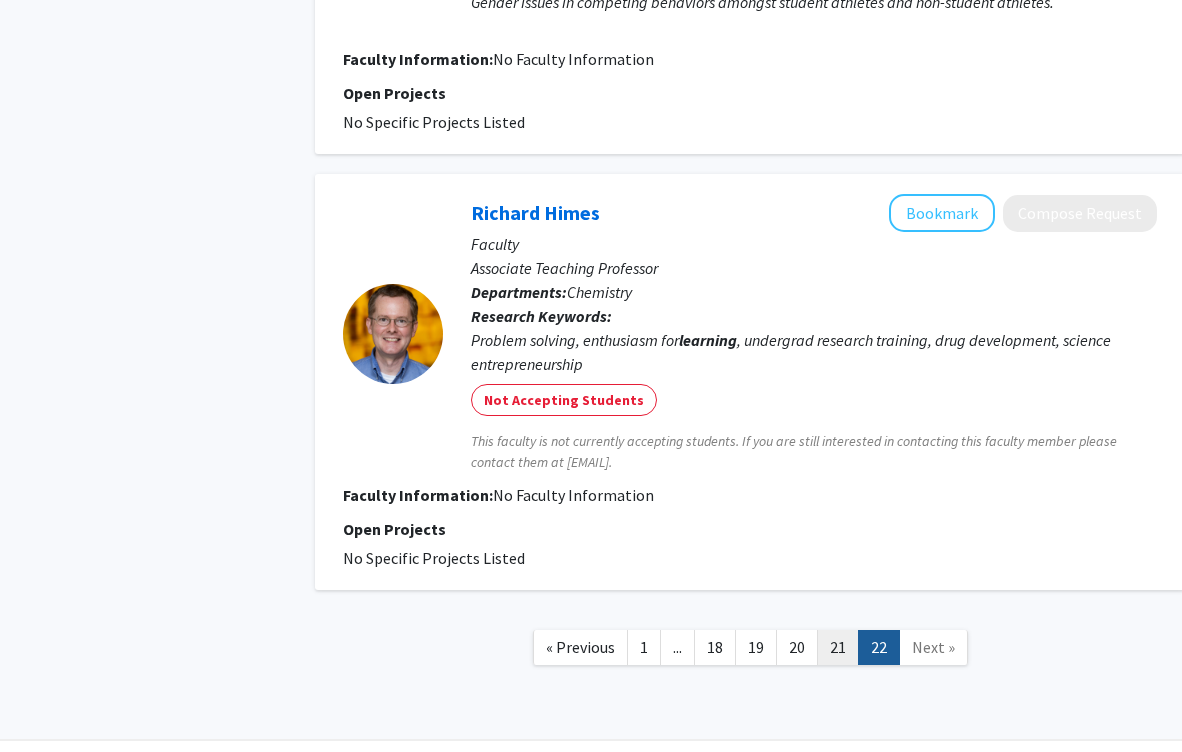 click on "21" 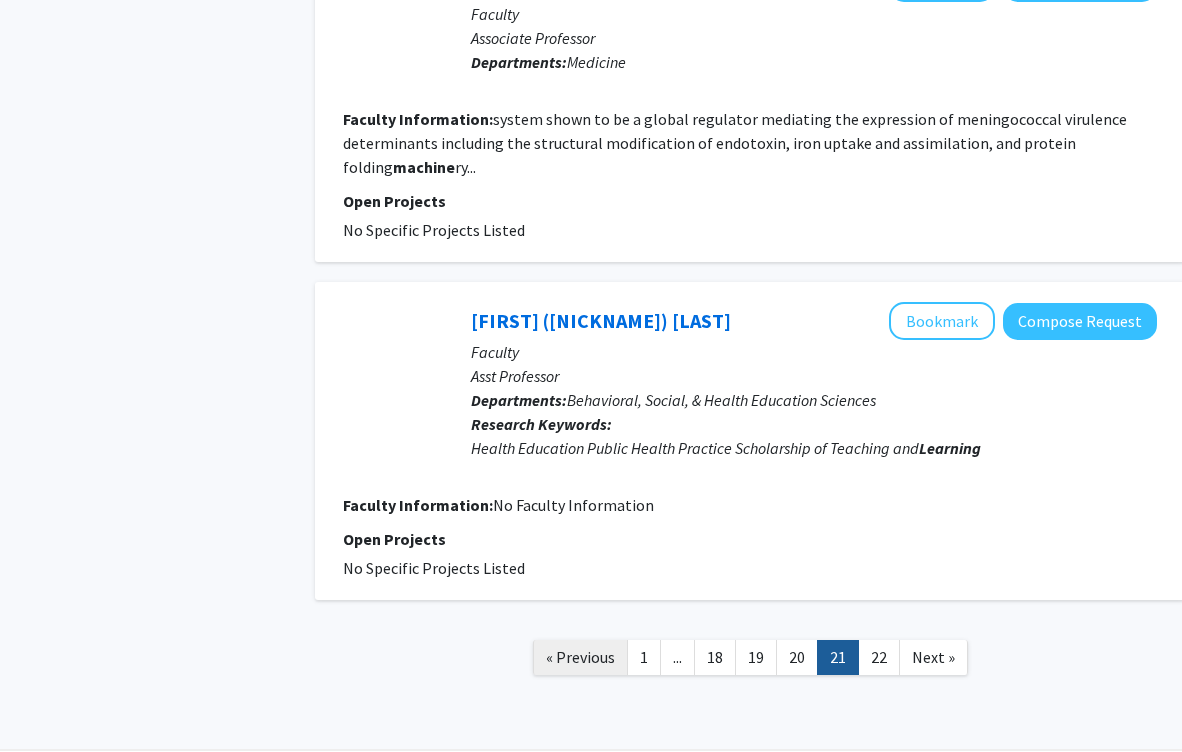 scroll, scrollTop: 3463, scrollLeft: 0, axis: vertical 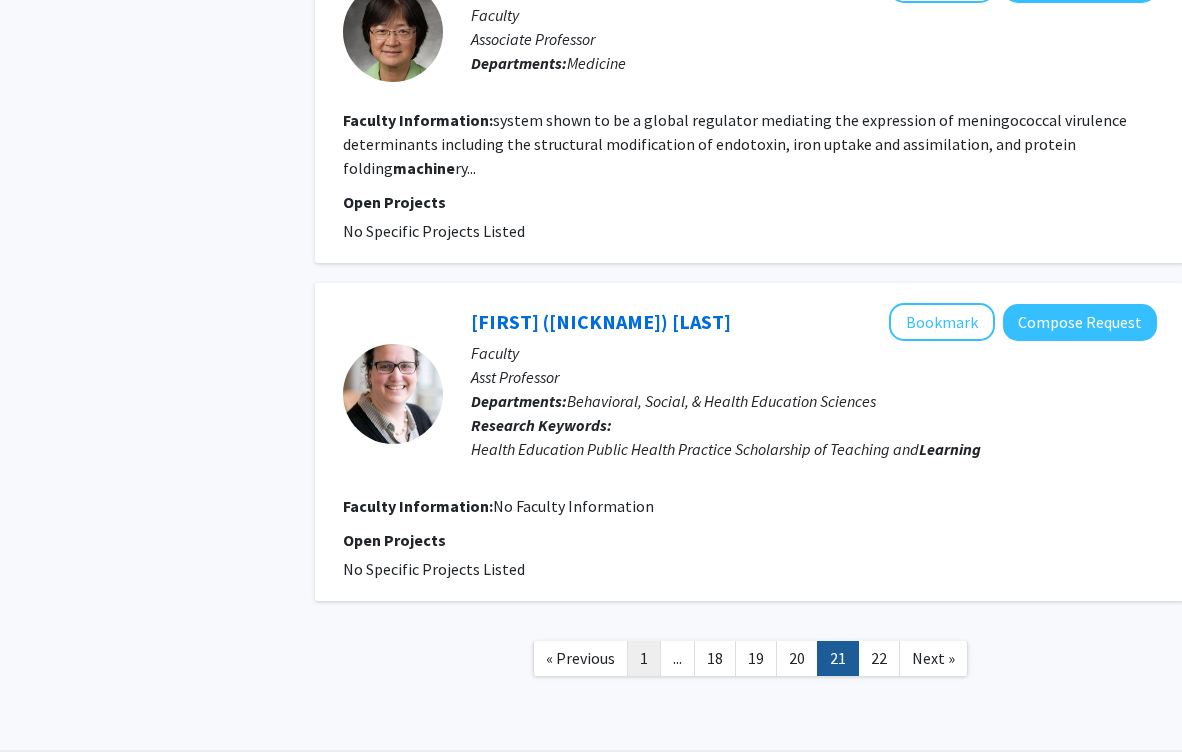 click on "1" 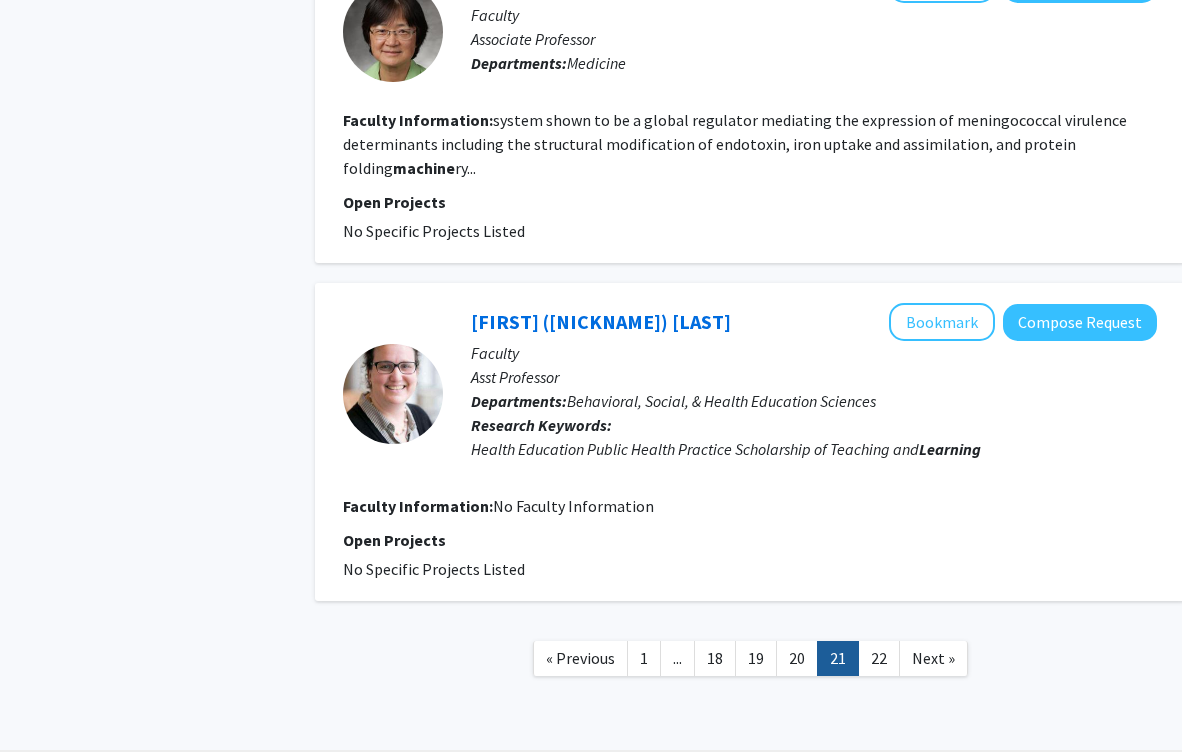 scroll, scrollTop: 0, scrollLeft: 0, axis: both 